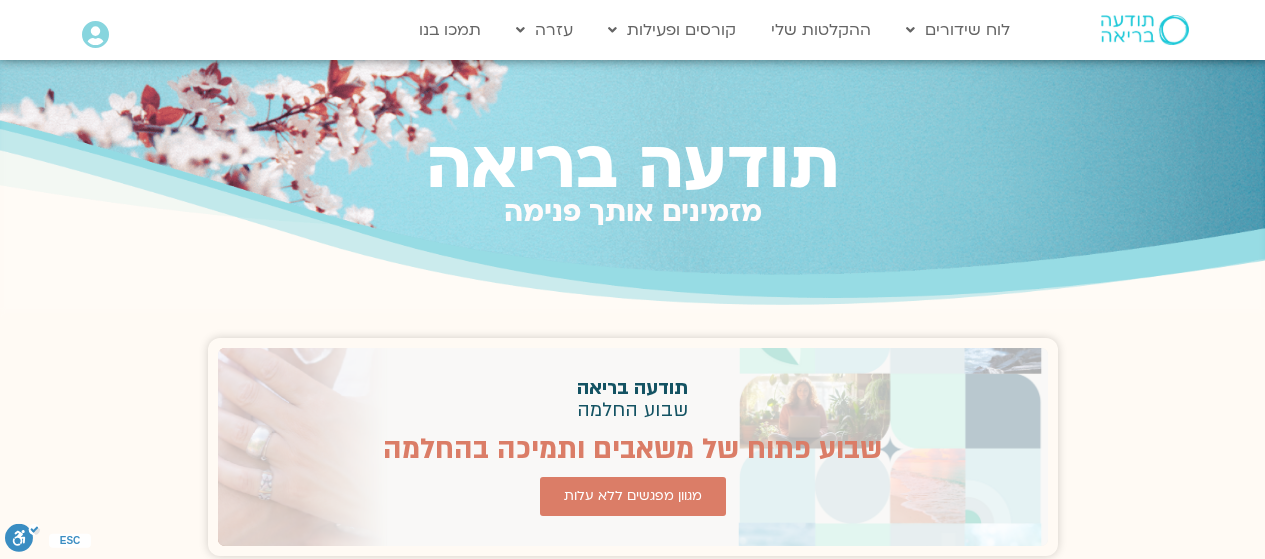 scroll, scrollTop: 0, scrollLeft: 0, axis: both 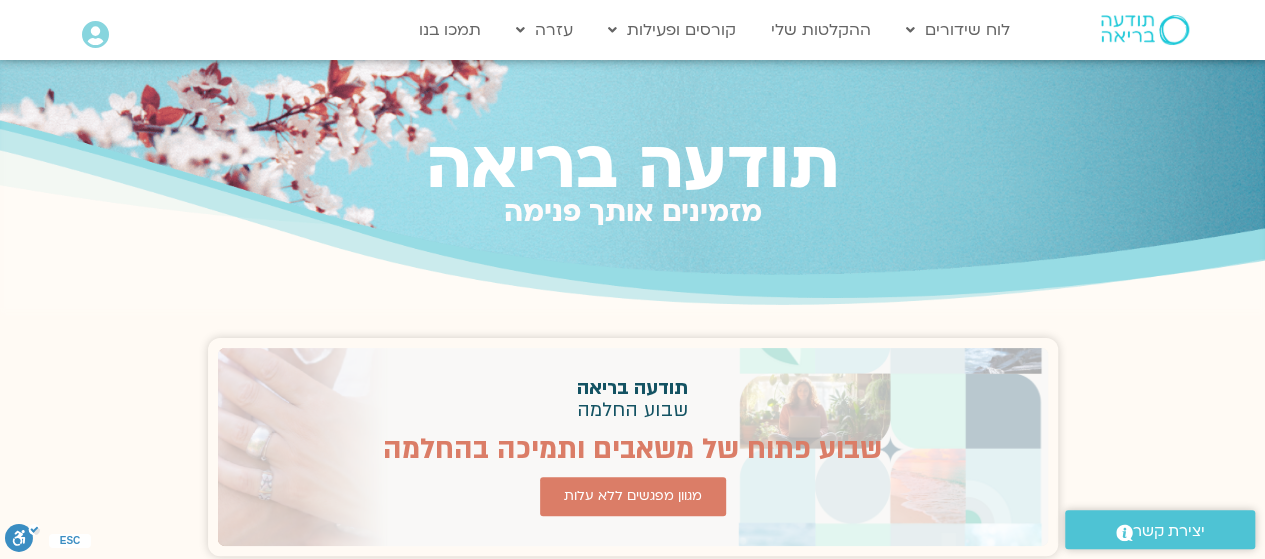 click at bounding box center [95, 35] 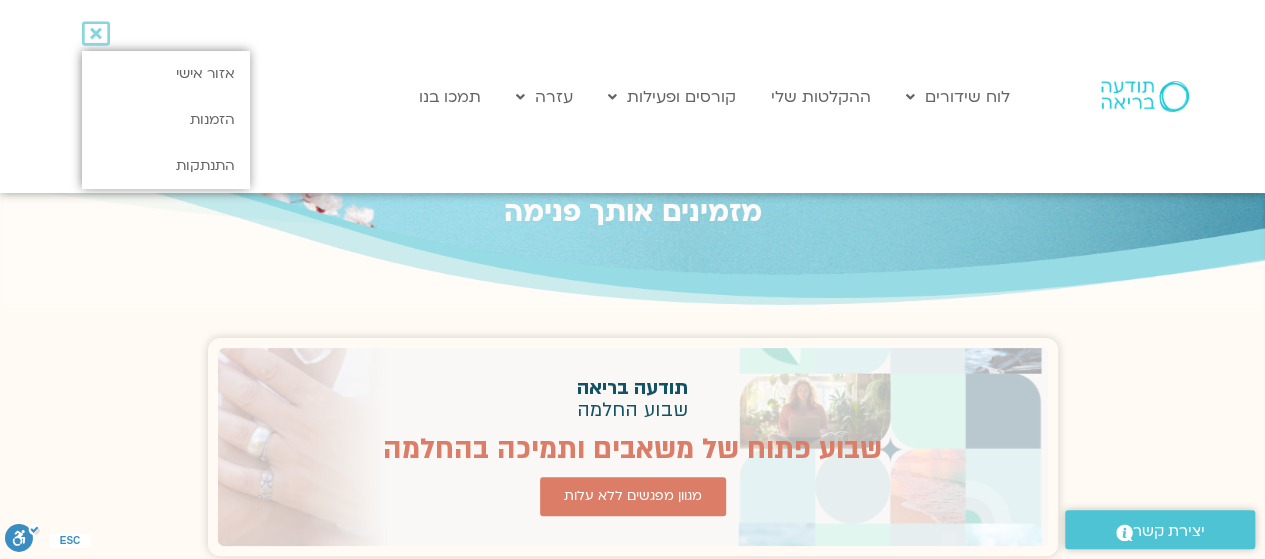 scroll, scrollTop: 0, scrollLeft: 0, axis: both 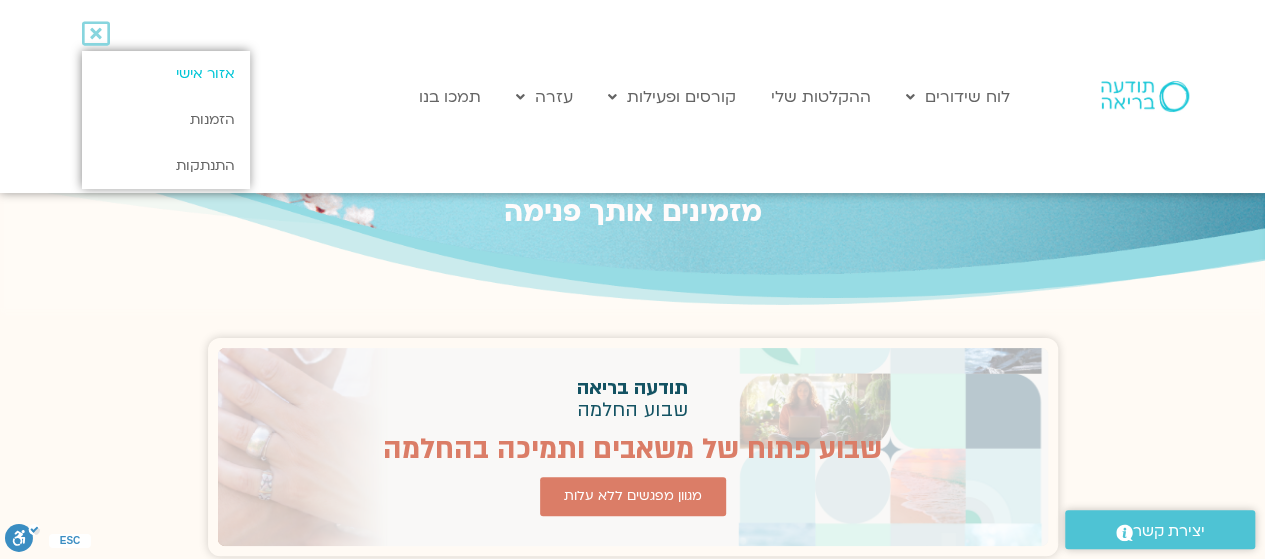 click on "אזור אישי" at bounding box center (165, 74) 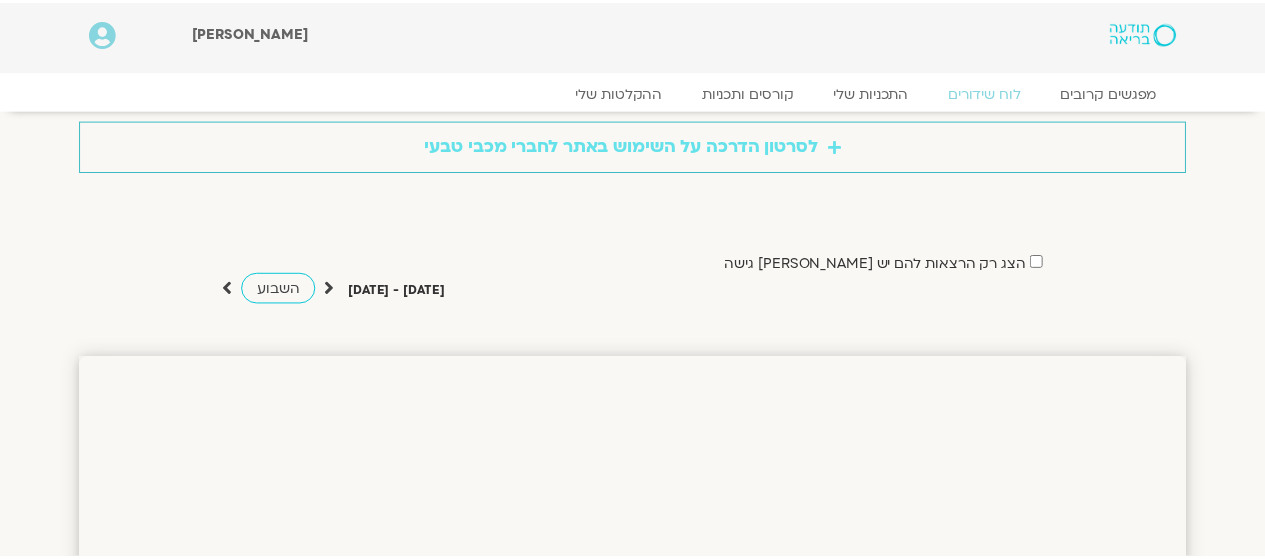 scroll, scrollTop: 0, scrollLeft: 0, axis: both 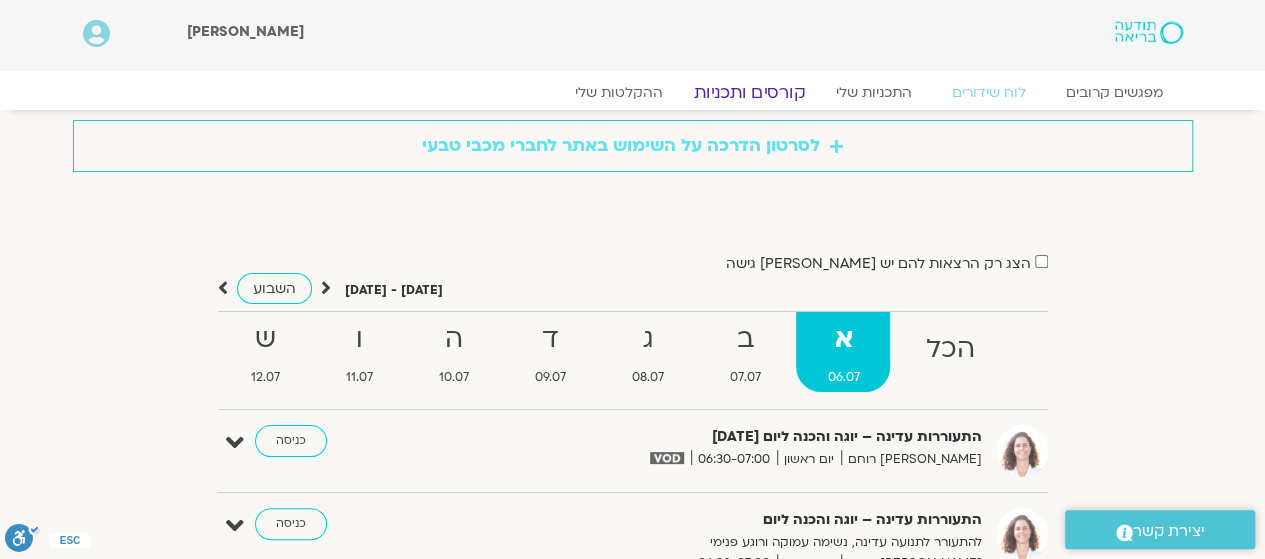 click on "קורסים ותכניות" 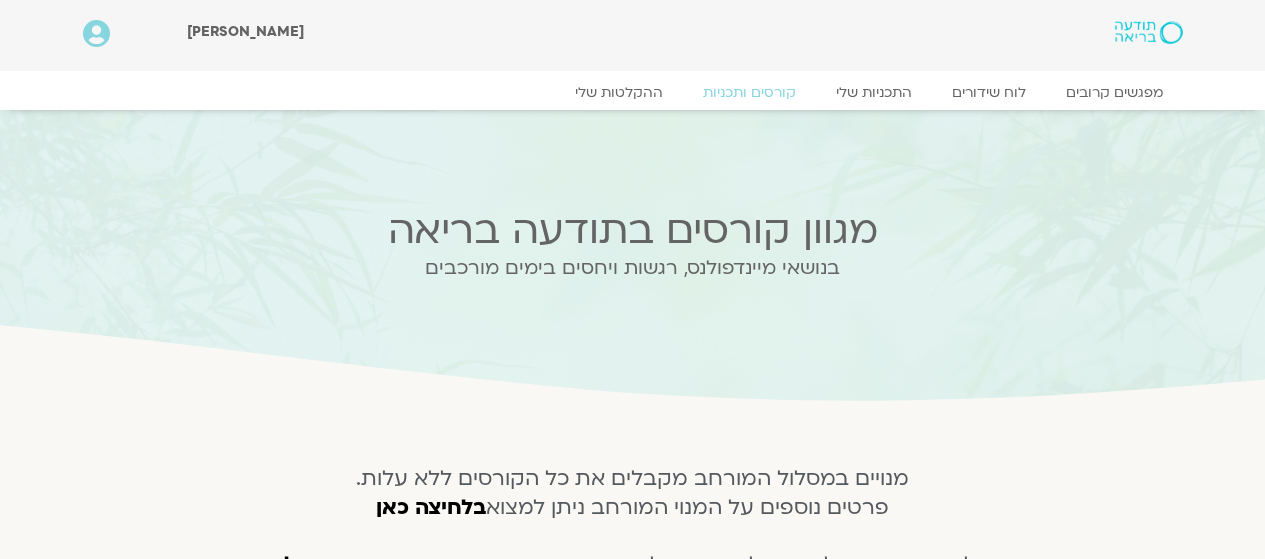 scroll, scrollTop: 0, scrollLeft: 0, axis: both 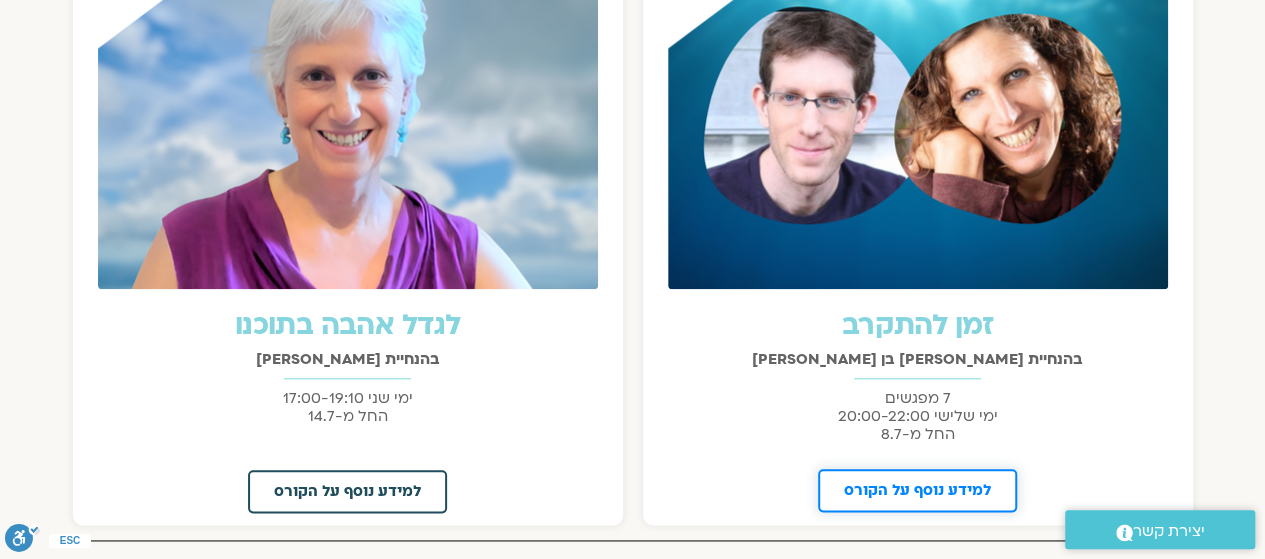 click on "למידע נוסף על הקורס" at bounding box center (917, 490) 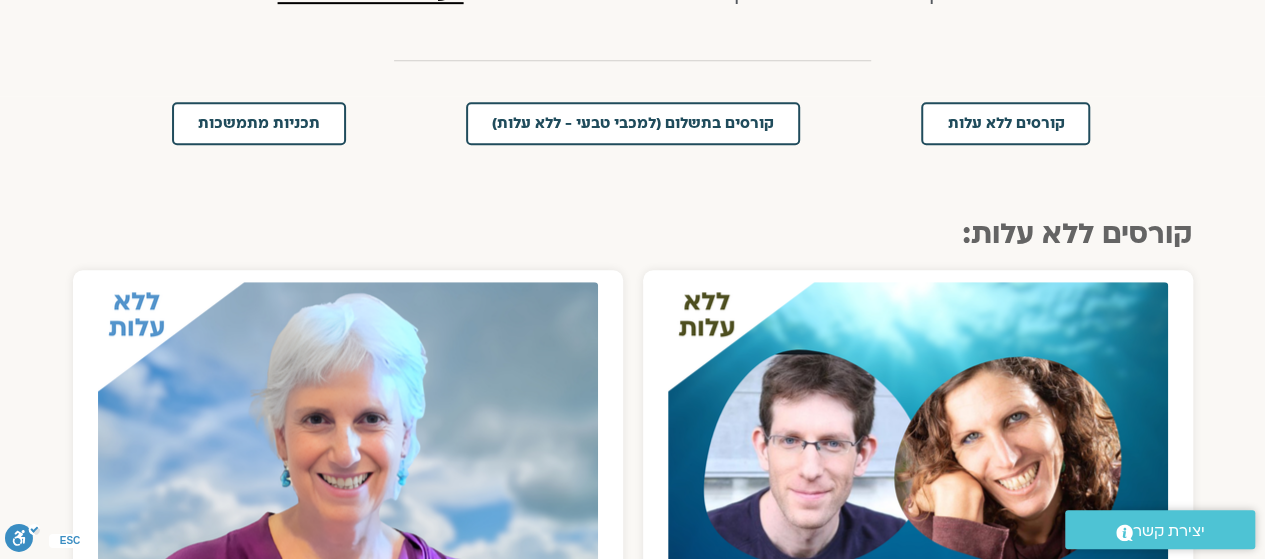 scroll, scrollTop: 877, scrollLeft: 0, axis: vertical 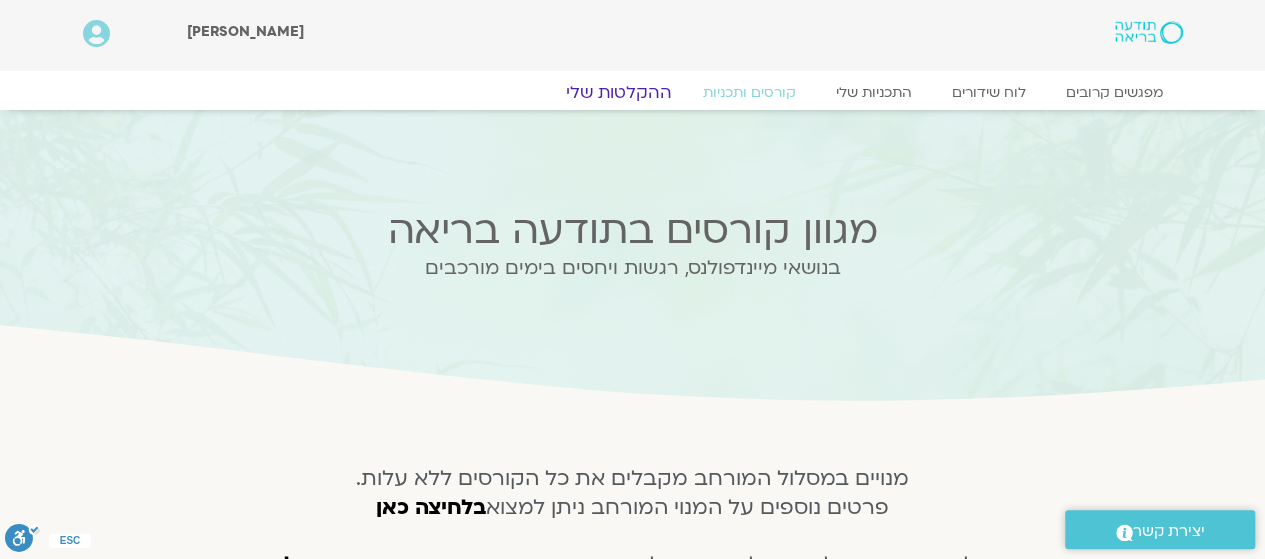 click on "ההקלטות שלי" 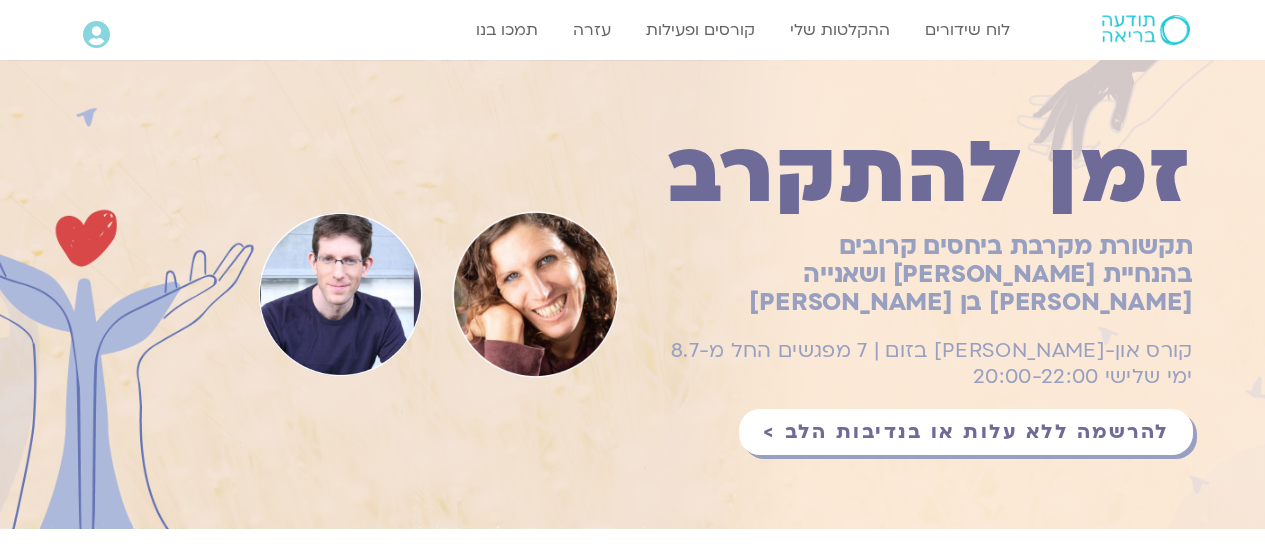 scroll, scrollTop: 0, scrollLeft: 0, axis: both 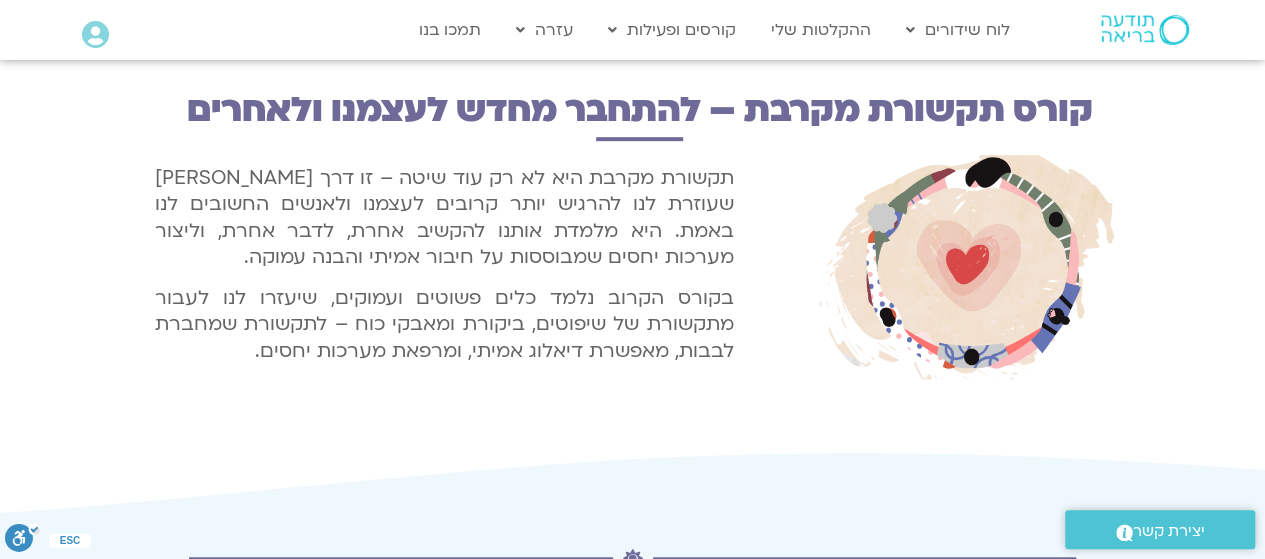 click at bounding box center (95, 35) 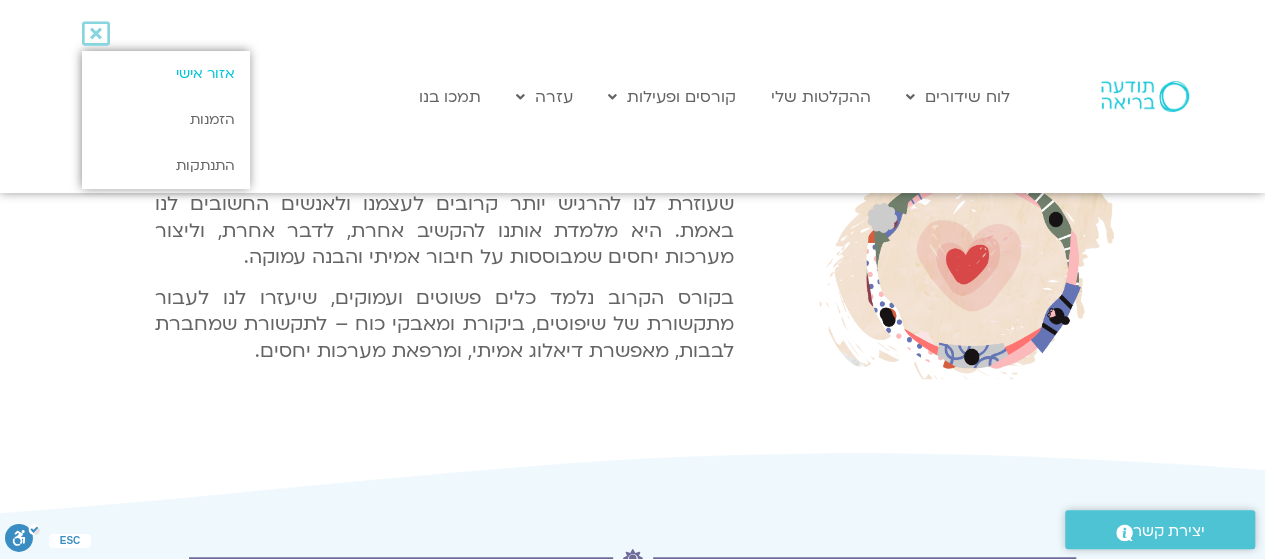 click on "אזור אישי" at bounding box center [165, 74] 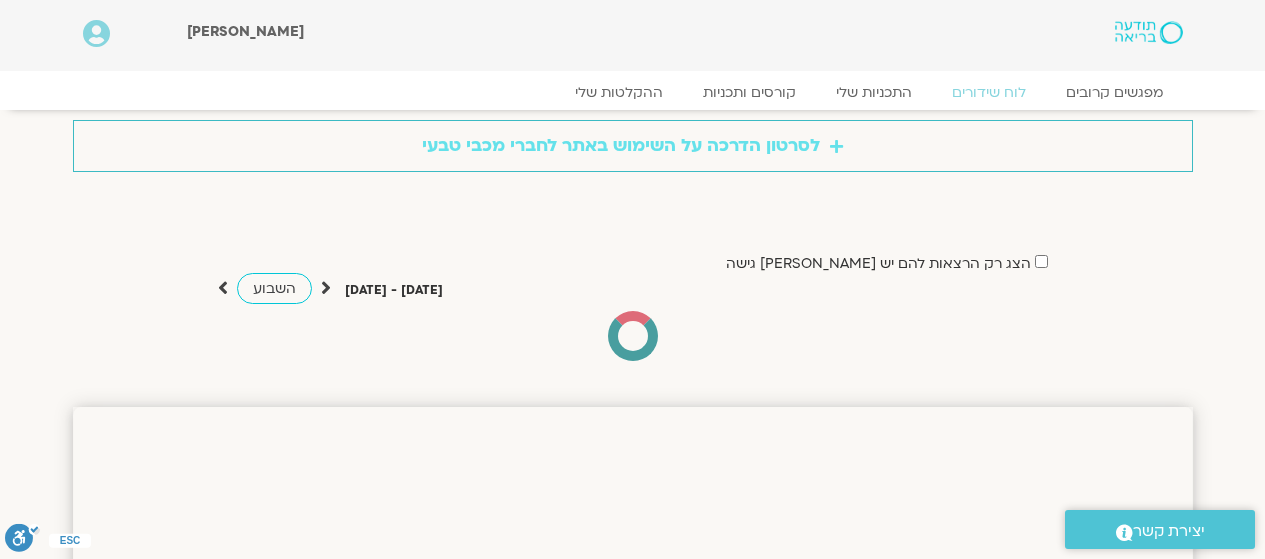 scroll, scrollTop: 0, scrollLeft: 0, axis: both 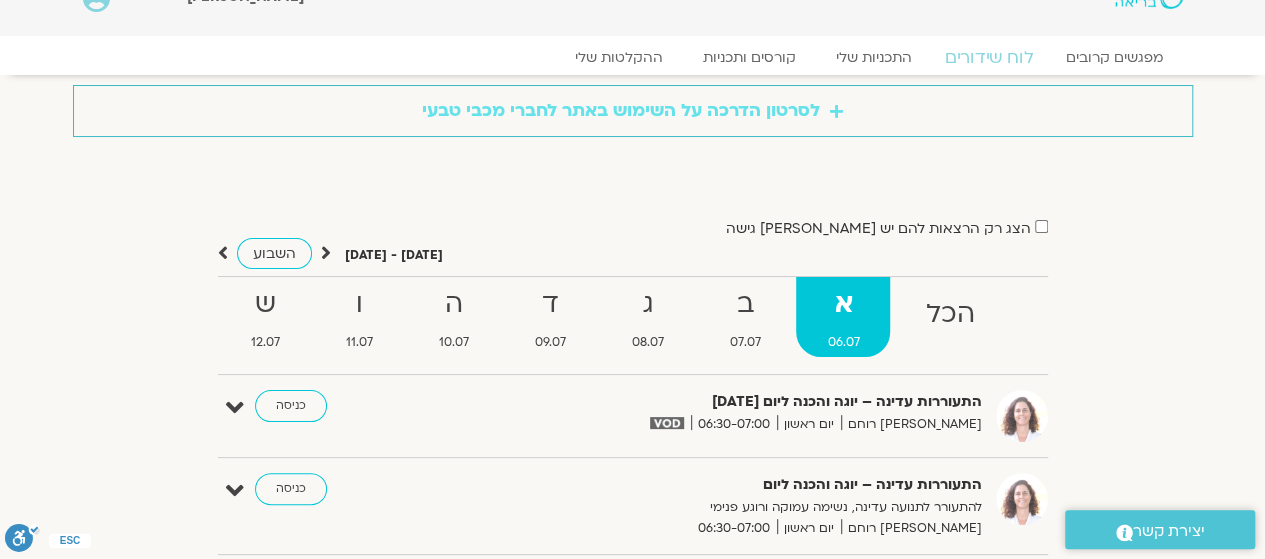 click on "לוח שידורים" 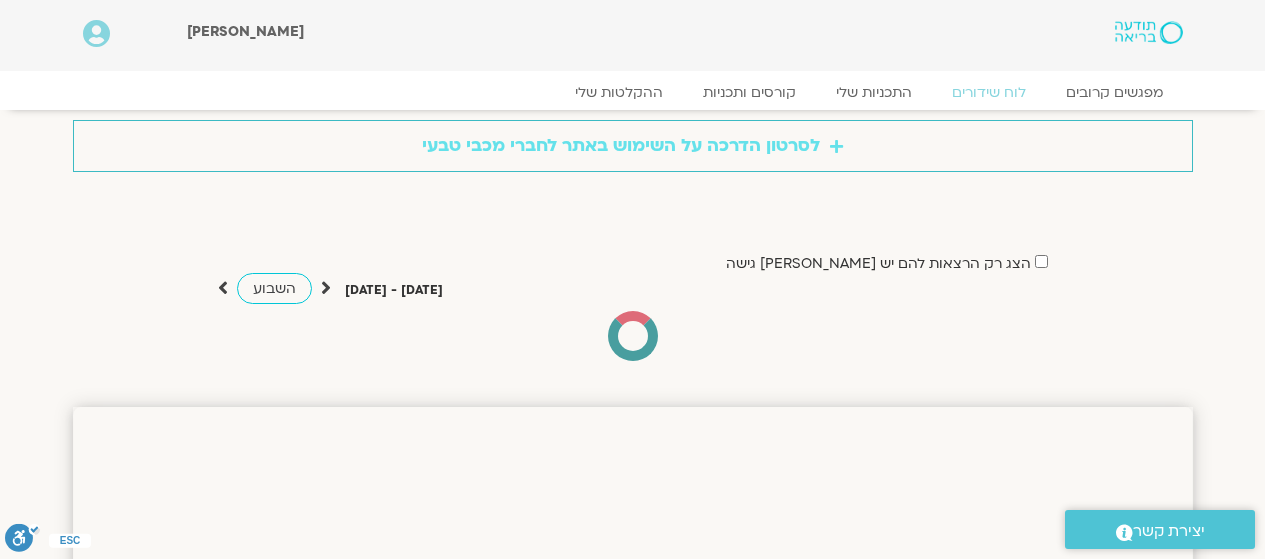 scroll, scrollTop: 66, scrollLeft: 0, axis: vertical 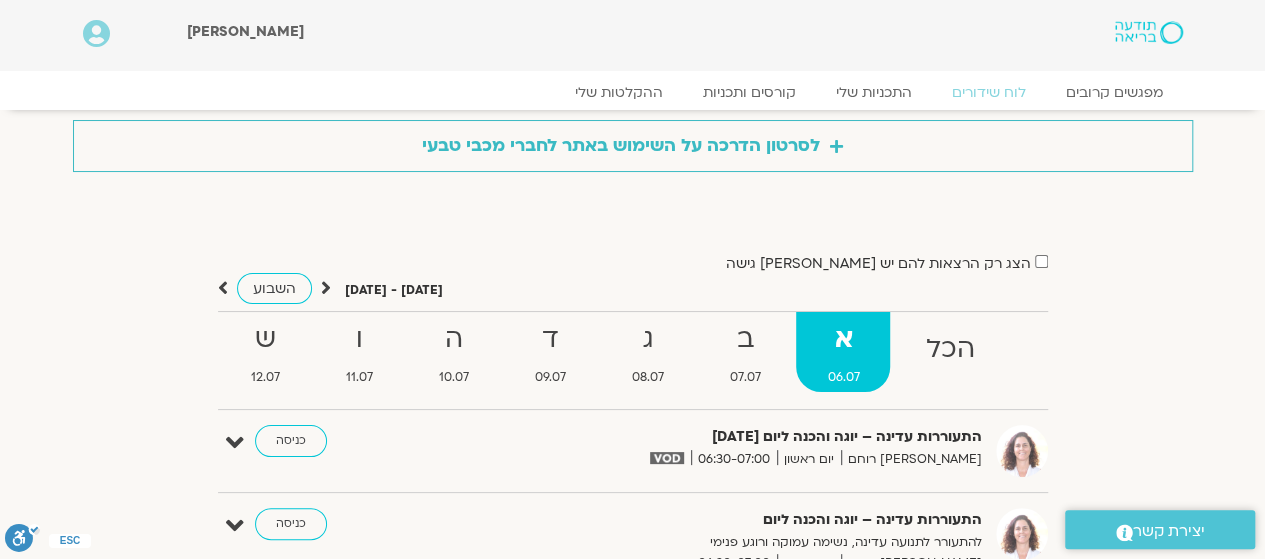 click on "לסרטון הדרכה על השימוש באתר לחברי מכבי טבעי" at bounding box center [621, 146] 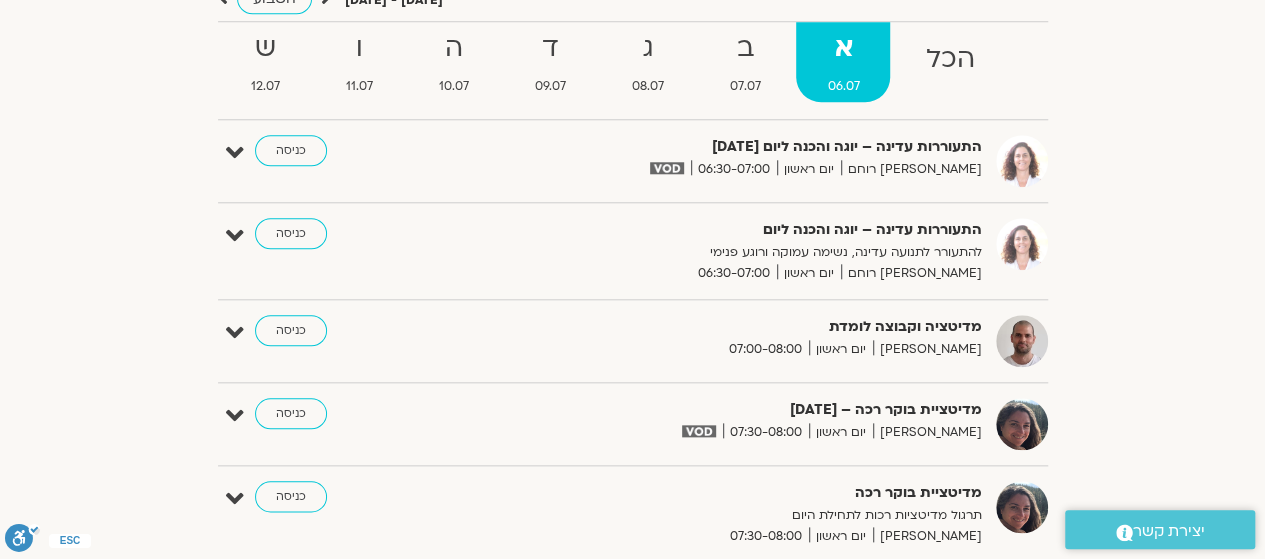 scroll, scrollTop: 0, scrollLeft: 0, axis: both 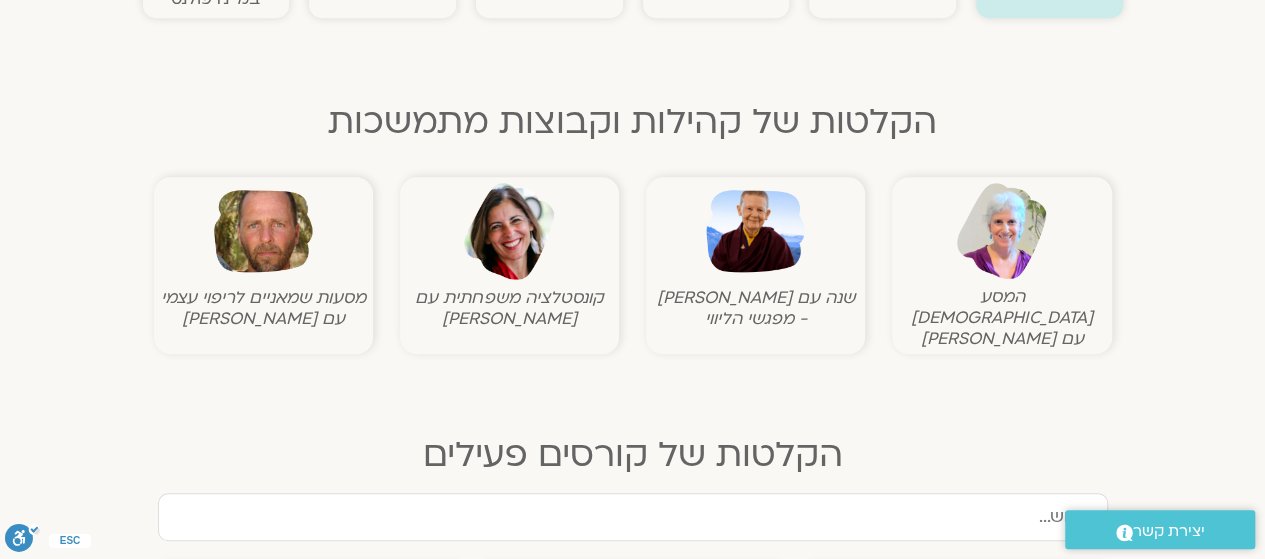 click on "שנה עם [PERSON_NAME] - מפגשי הליווי" at bounding box center [755, 308] 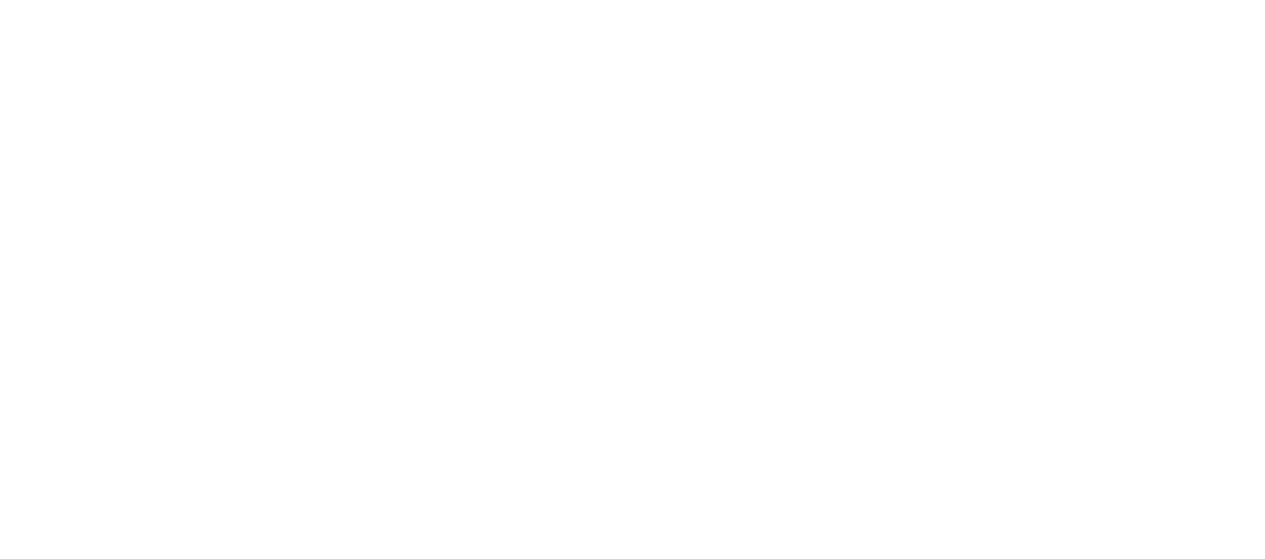 scroll, scrollTop: 0, scrollLeft: 0, axis: both 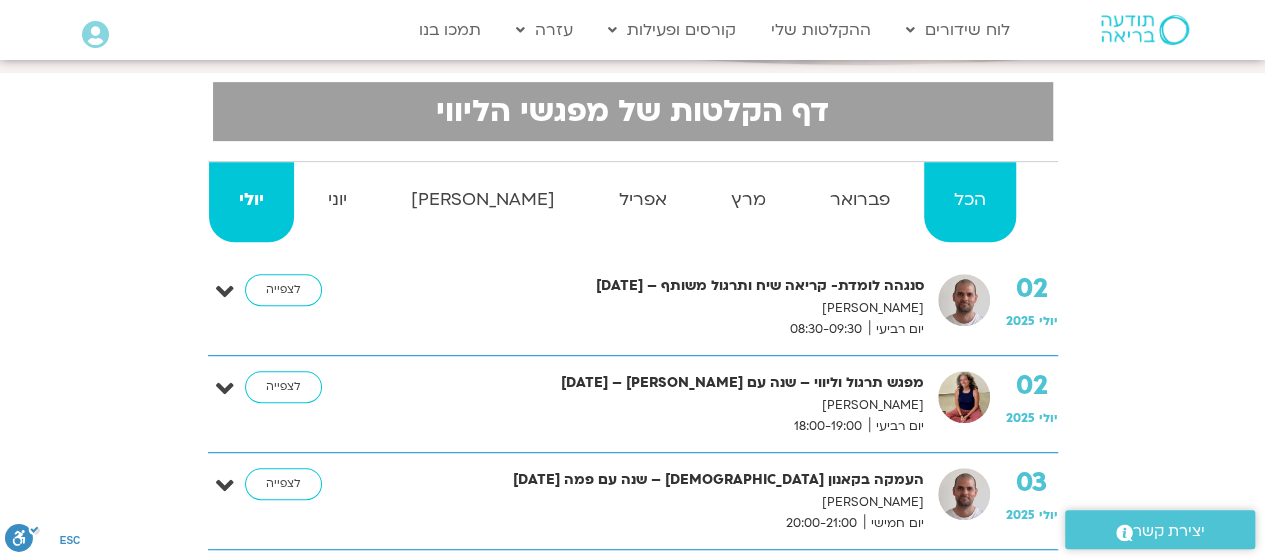 click on "הכל" at bounding box center (970, 200) 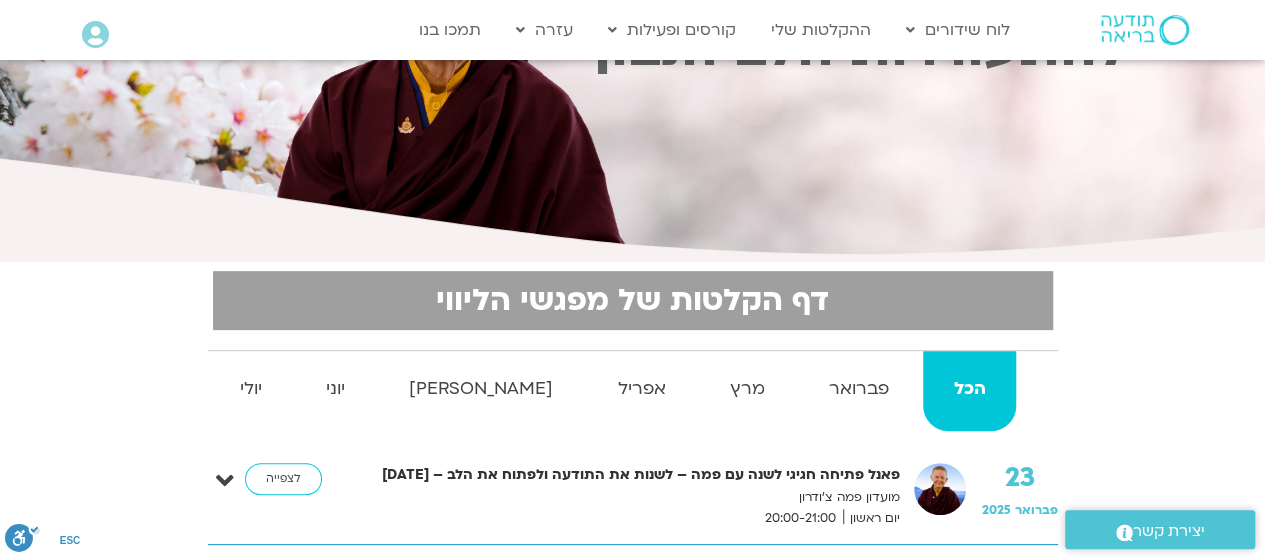 scroll, scrollTop: 0, scrollLeft: 0, axis: both 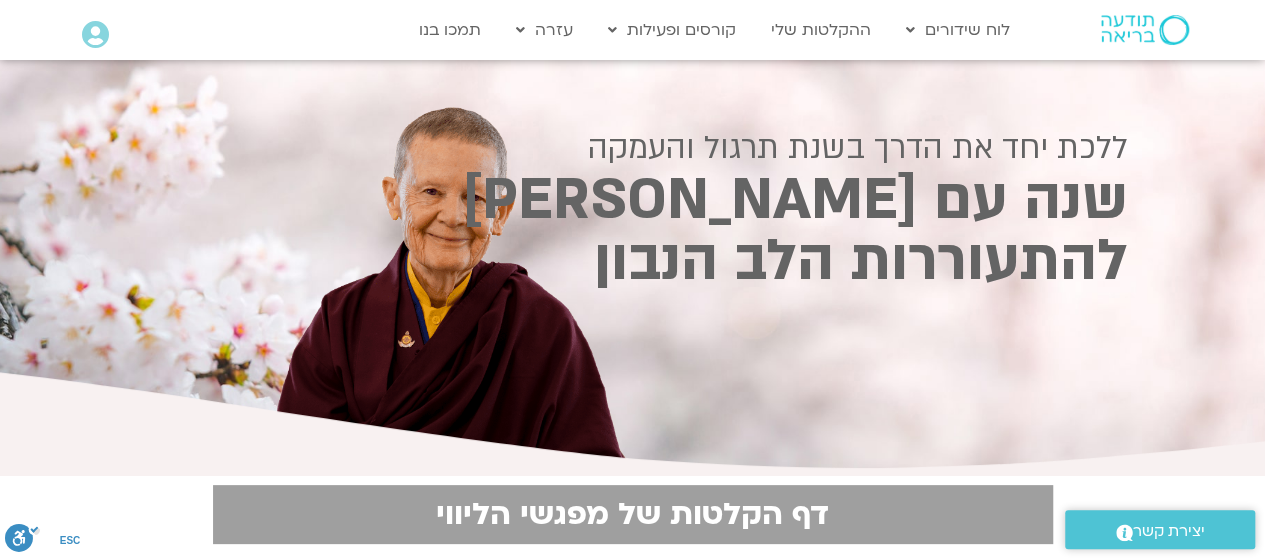 click at bounding box center (95, 35) 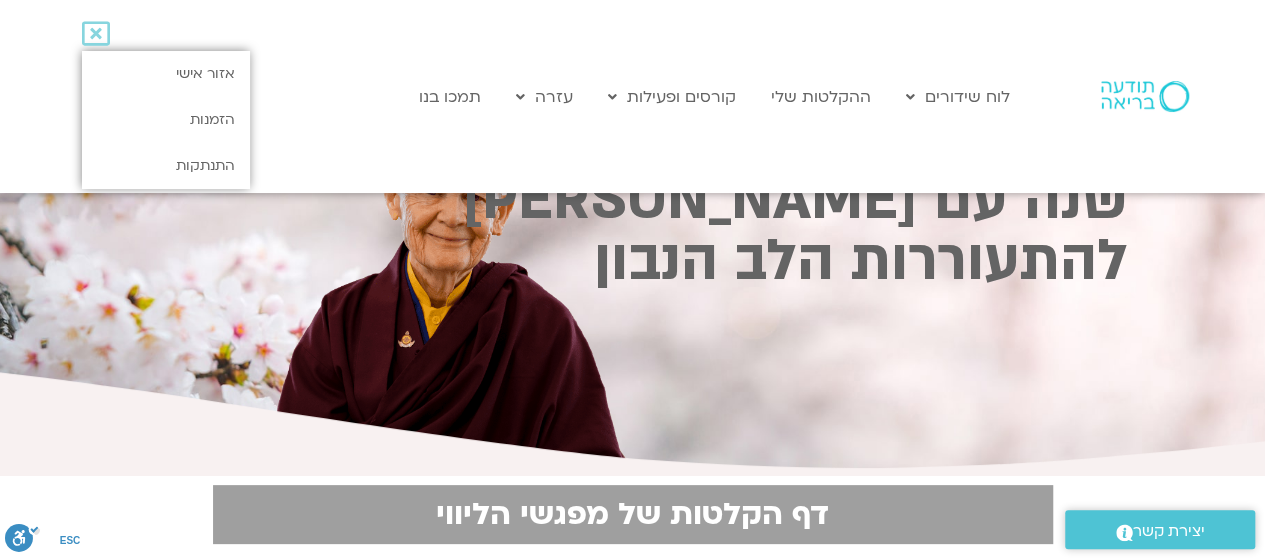 click at bounding box center (96, 34) 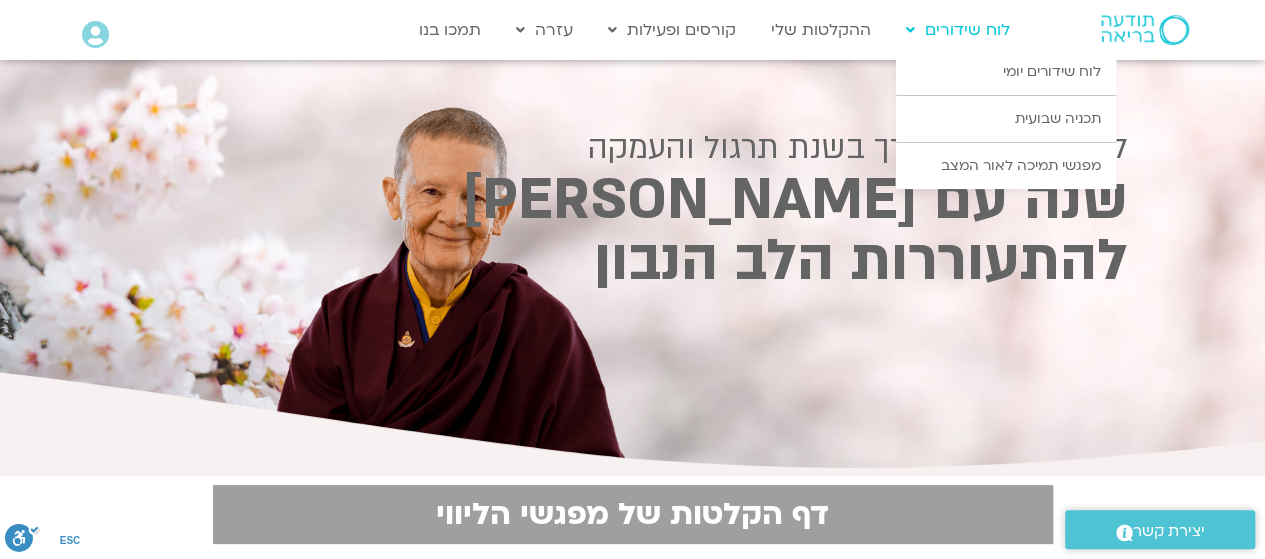 click on "לוח שידורים" at bounding box center (958, 30) 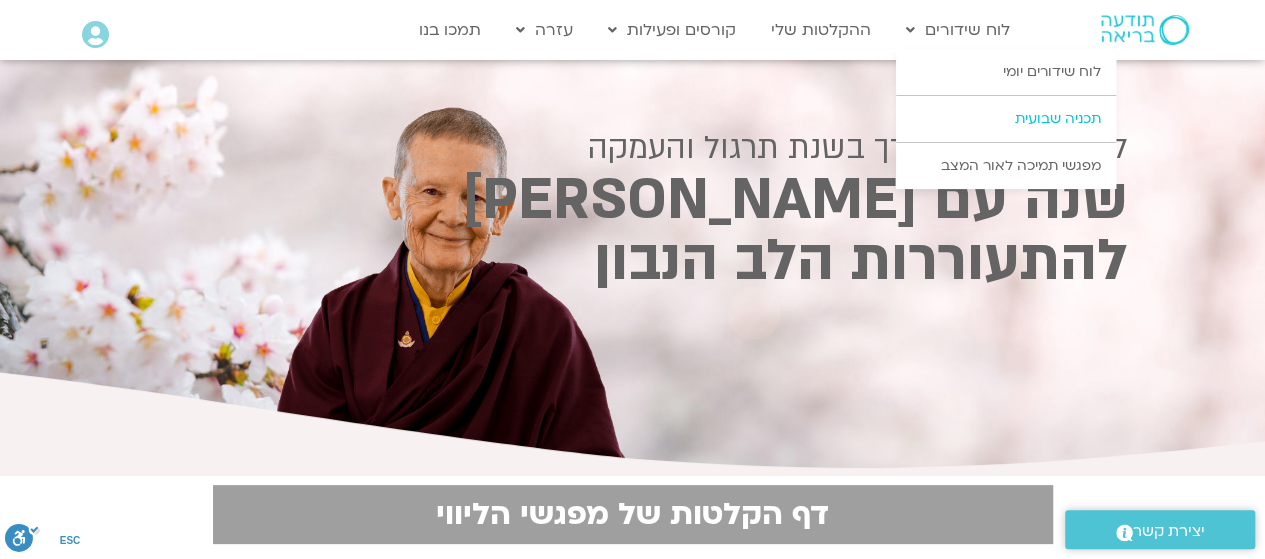 click on "תכניה שבועית" at bounding box center [1006, 119] 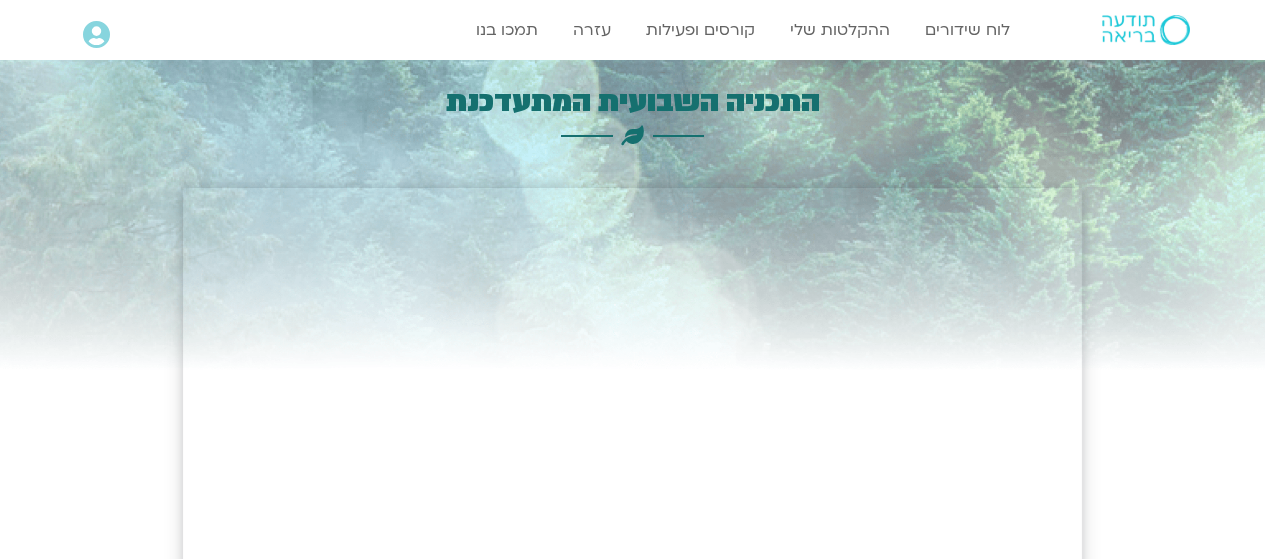 scroll, scrollTop: 0, scrollLeft: 0, axis: both 